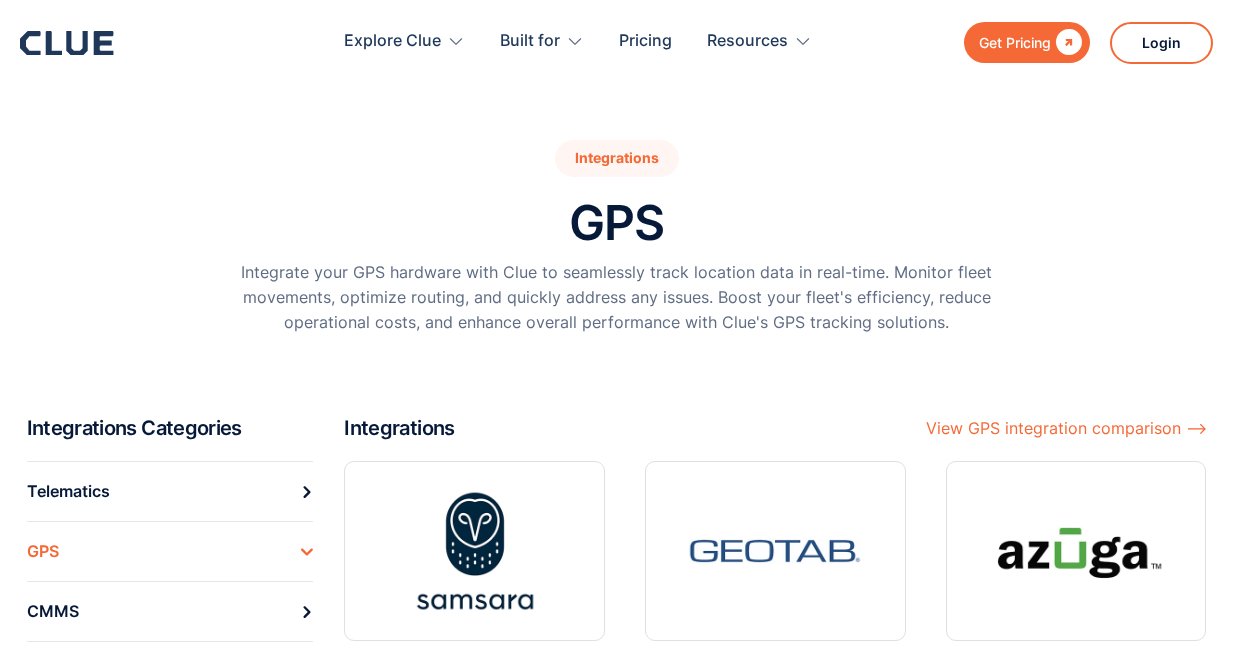 scroll, scrollTop: 424, scrollLeft: 0, axis: vertical 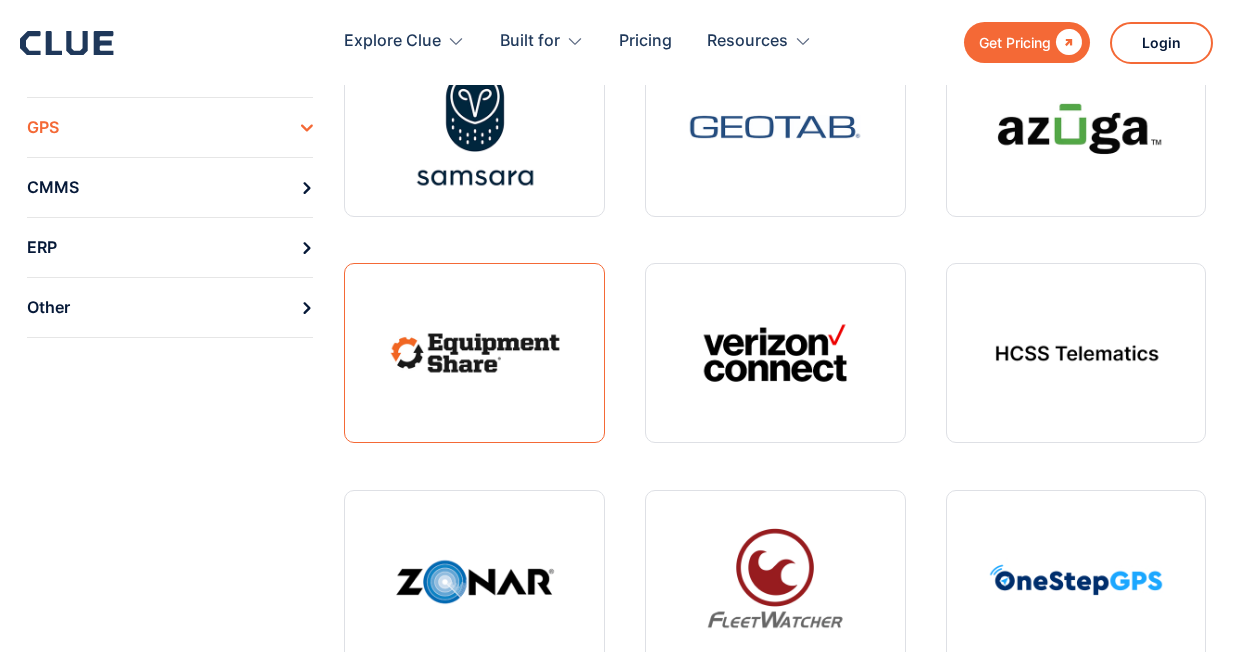 click at bounding box center (474, 353) 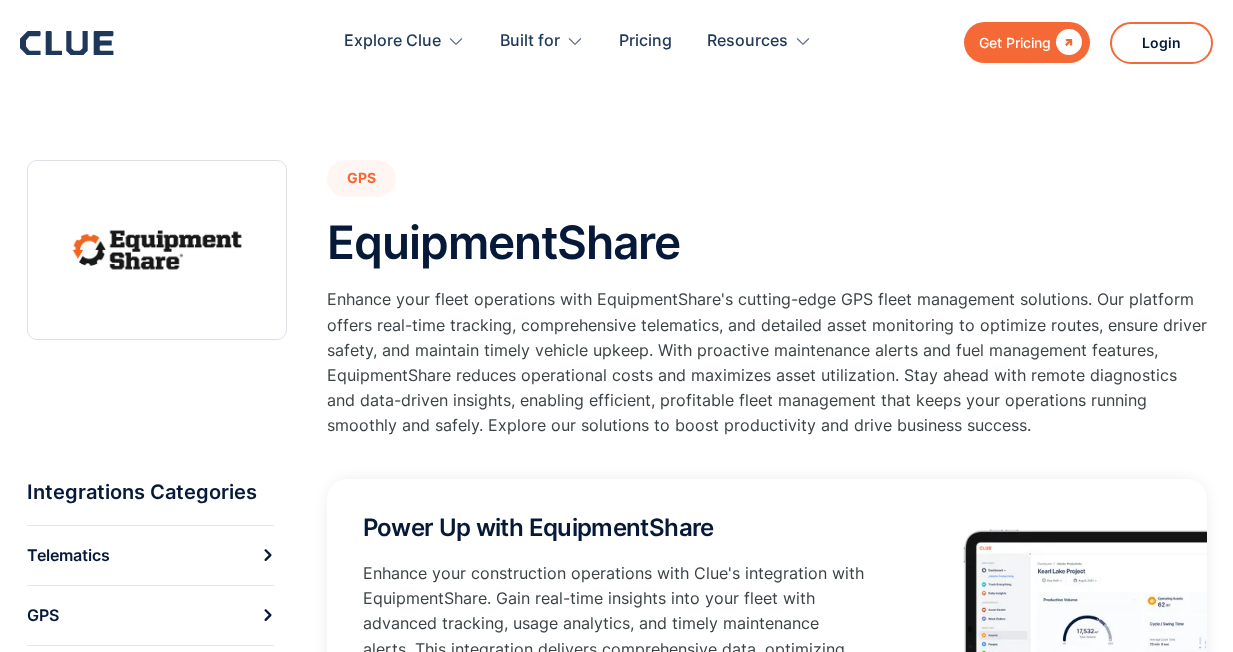 scroll, scrollTop: 0, scrollLeft: 0, axis: both 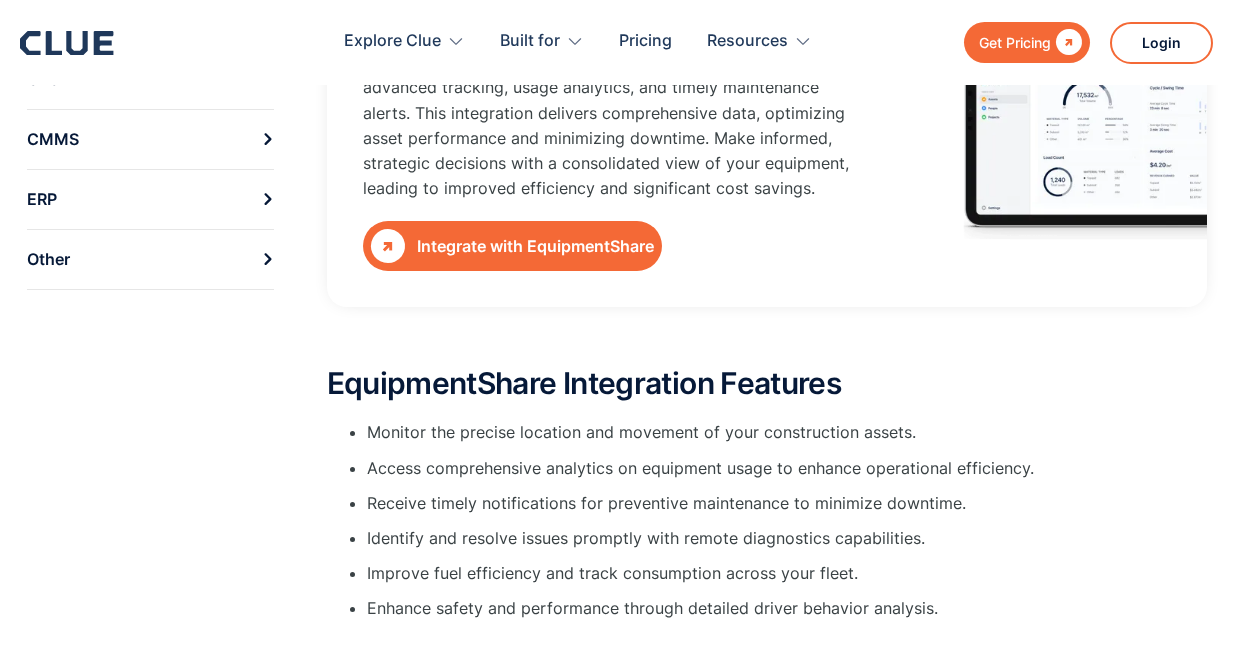 click on "Integrate with EquipmentShare" at bounding box center [535, 246] 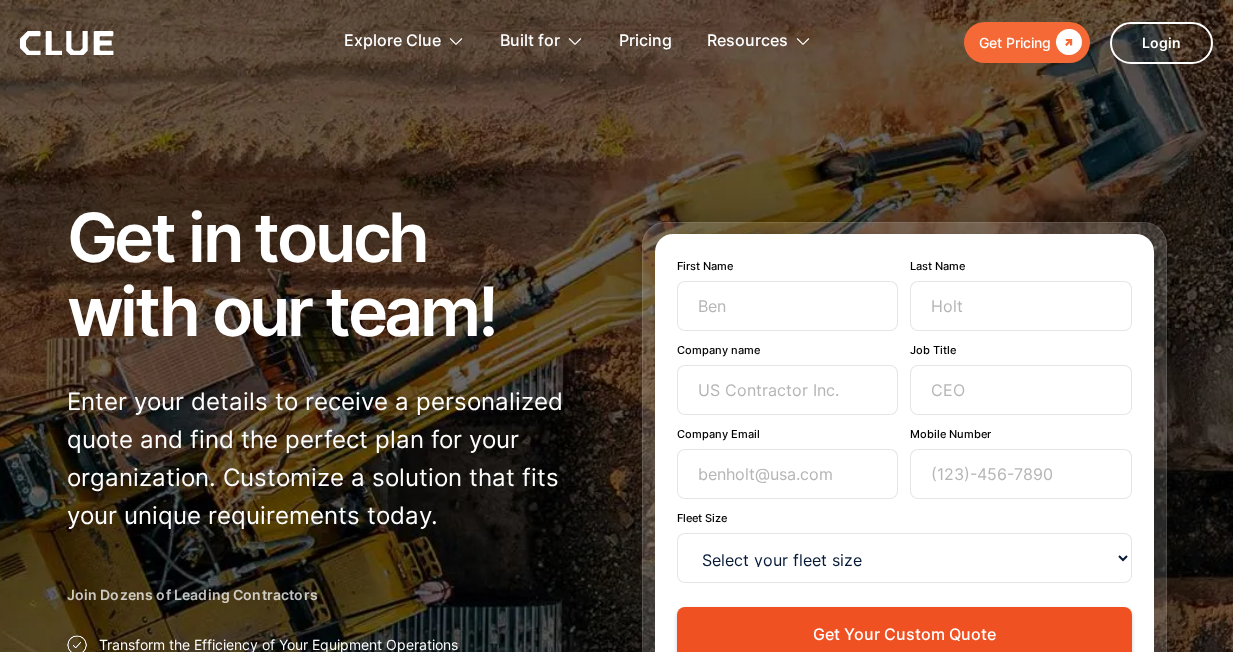 scroll, scrollTop: 0, scrollLeft: 0, axis: both 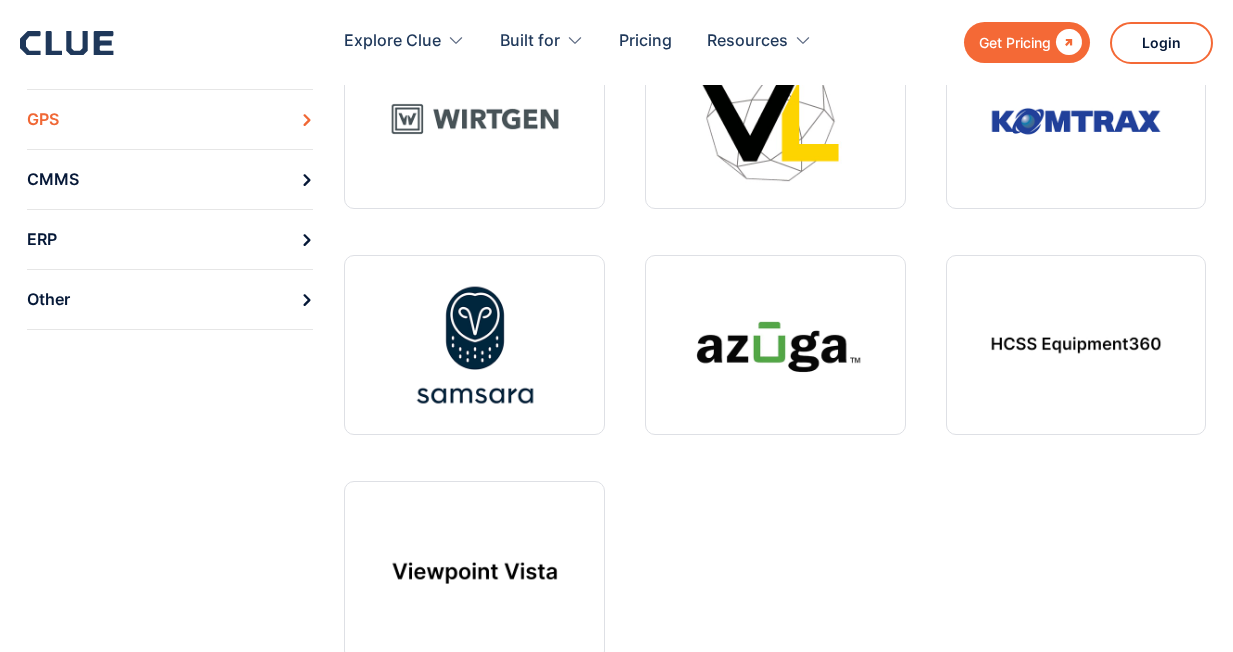 click on "GPS" at bounding box center [170, 119] 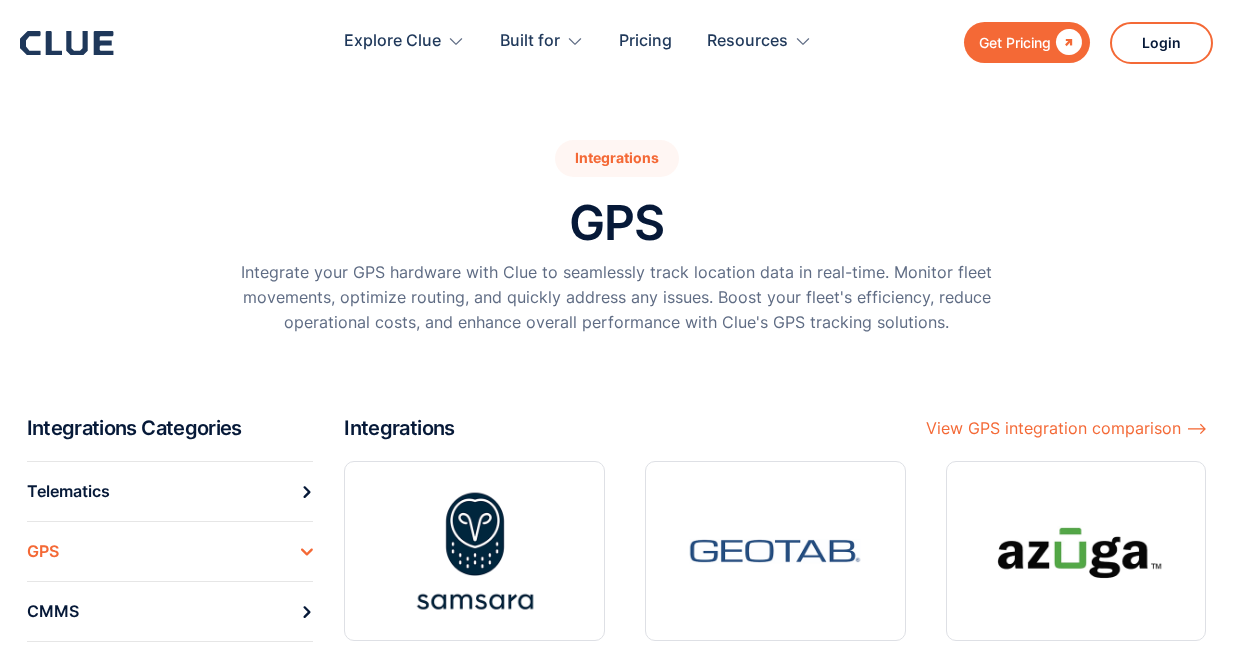 scroll, scrollTop: 0, scrollLeft: 0, axis: both 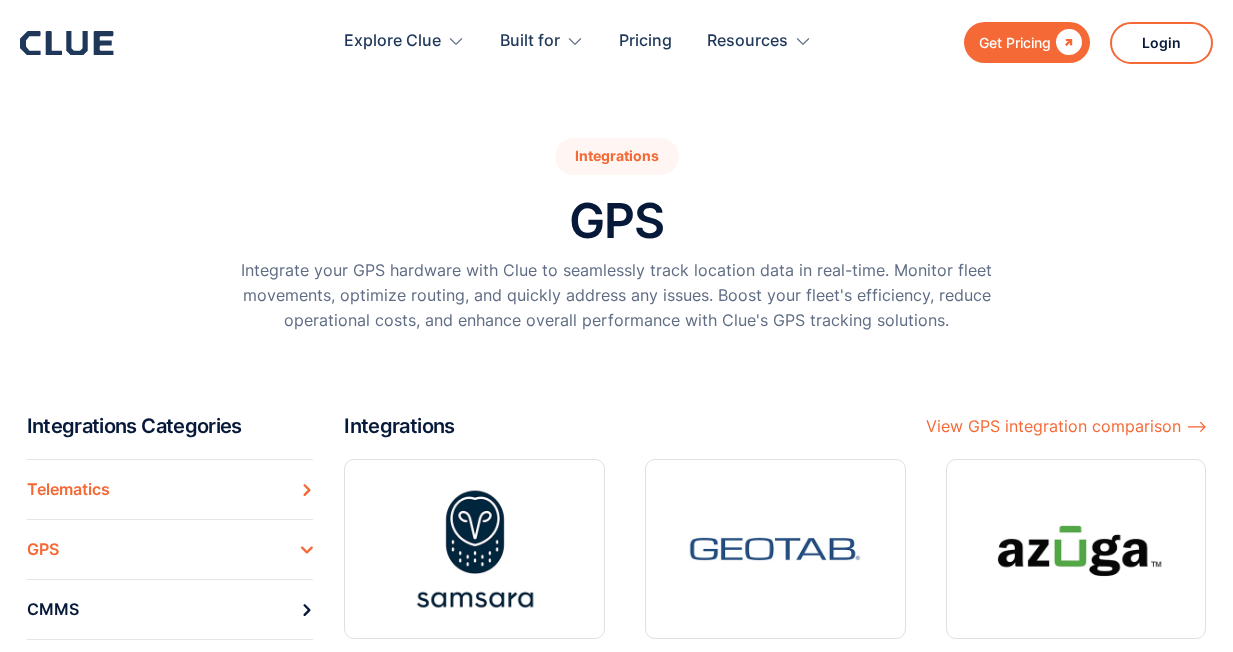 click on "Telematics" at bounding box center [68, 489] 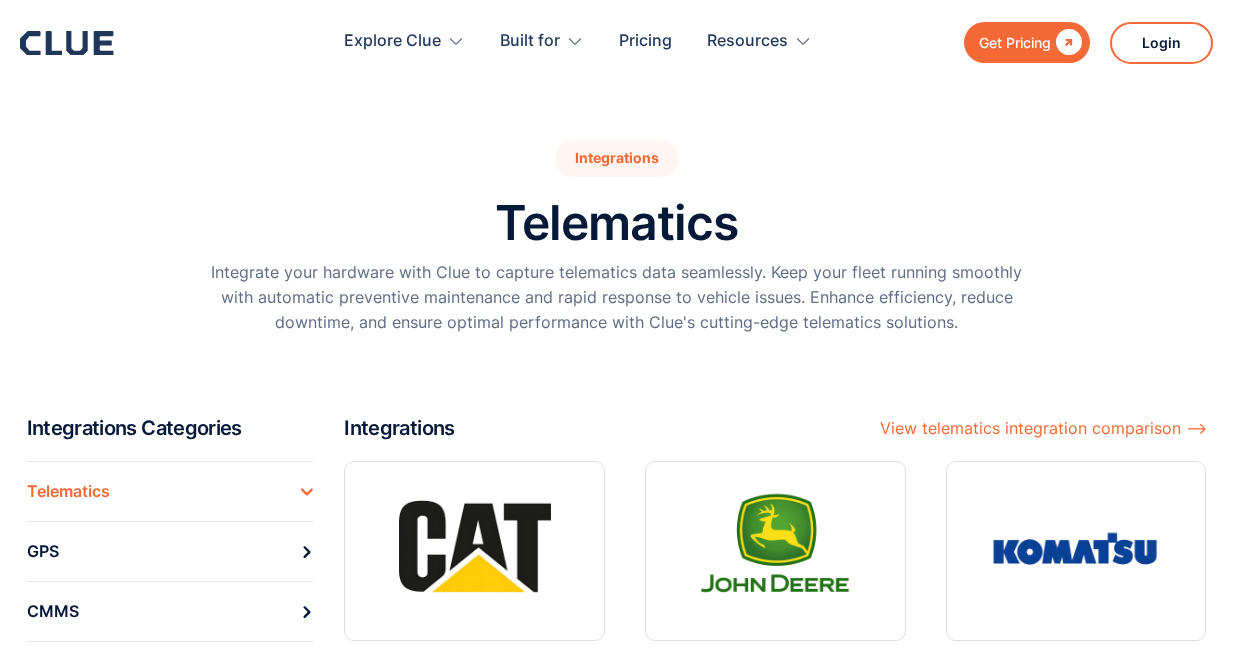 scroll, scrollTop: 0, scrollLeft: 0, axis: both 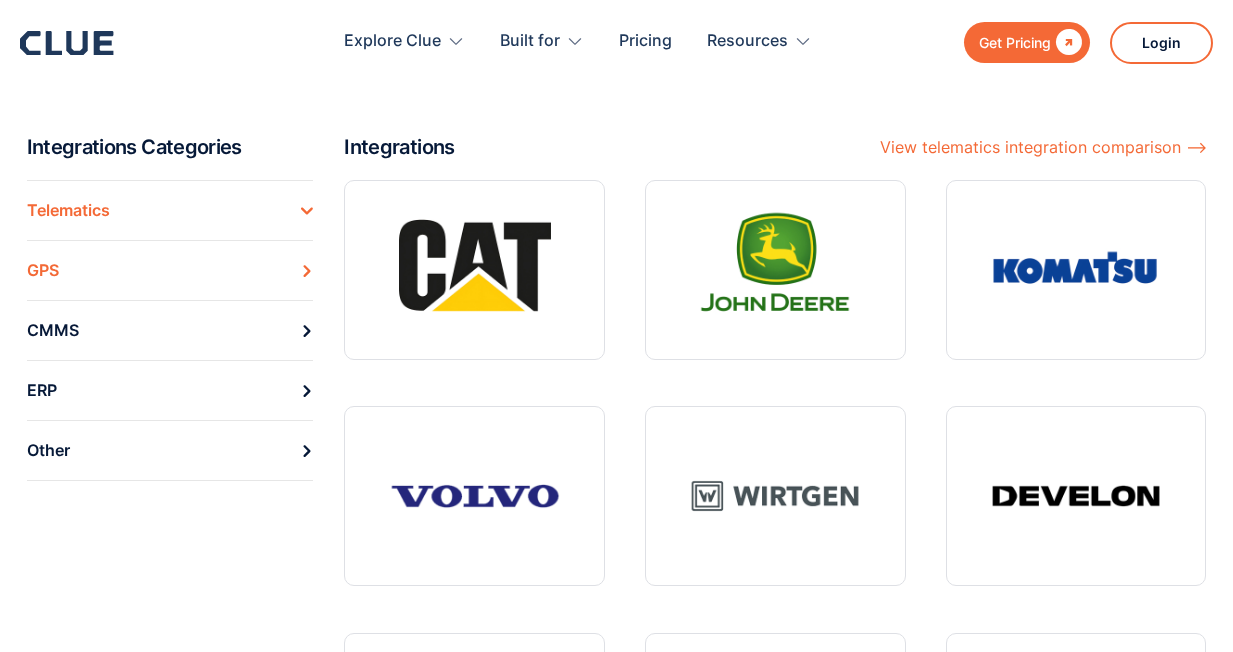 click on "GPS" at bounding box center [43, 270] 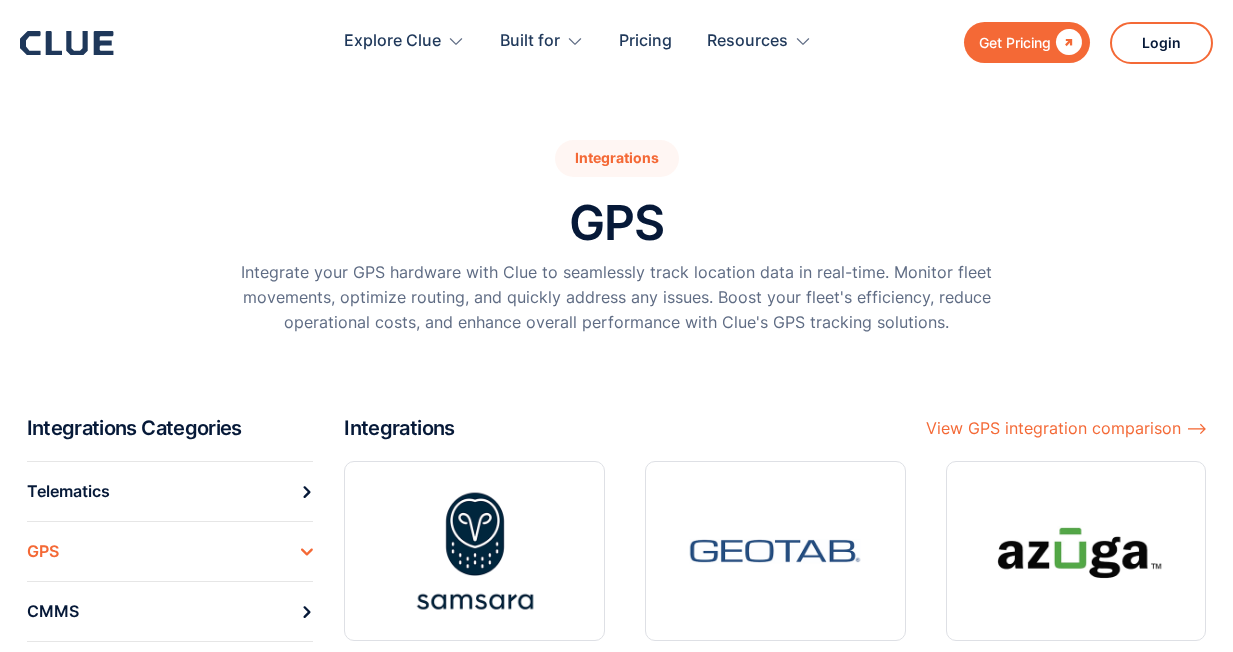 scroll, scrollTop: 0, scrollLeft: 0, axis: both 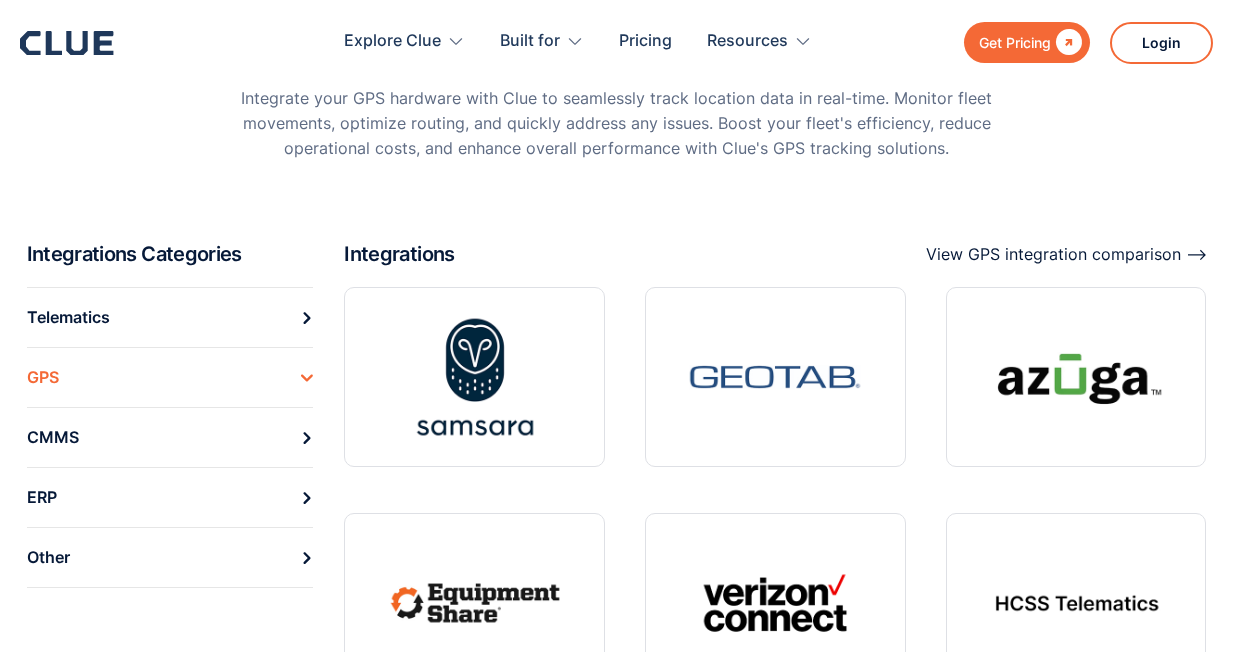 click on "View GPS integration comparison ⟶" at bounding box center (1066, 254) 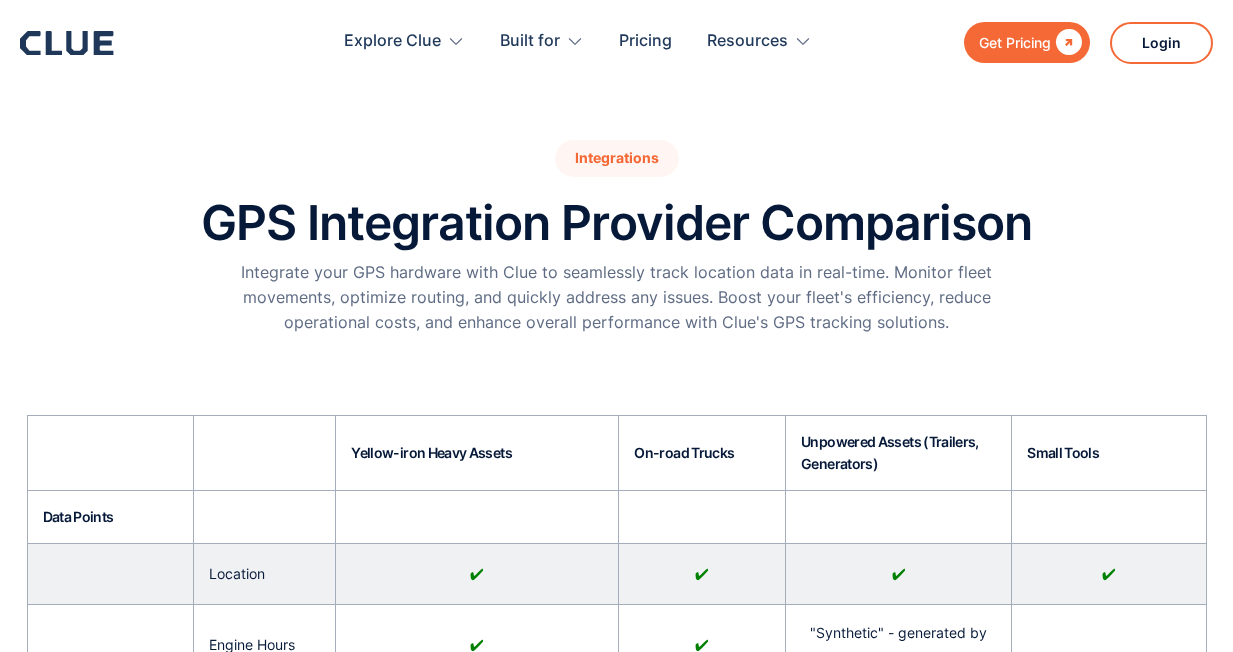 scroll, scrollTop: 0, scrollLeft: 0, axis: both 